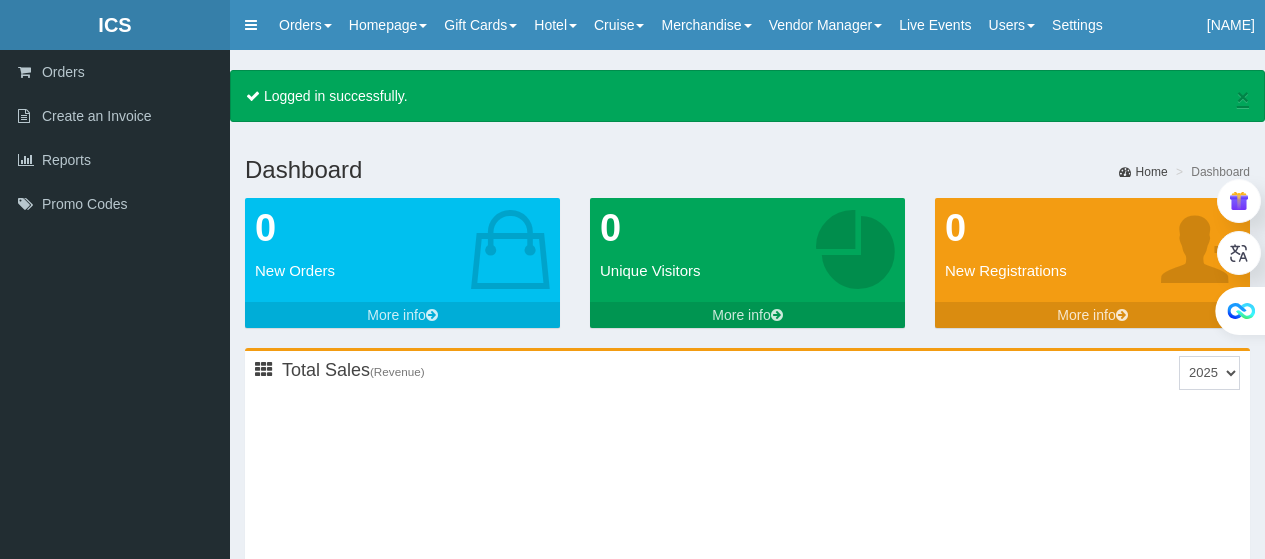 scroll, scrollTop: 0, scrollLeft: 0, axis: both 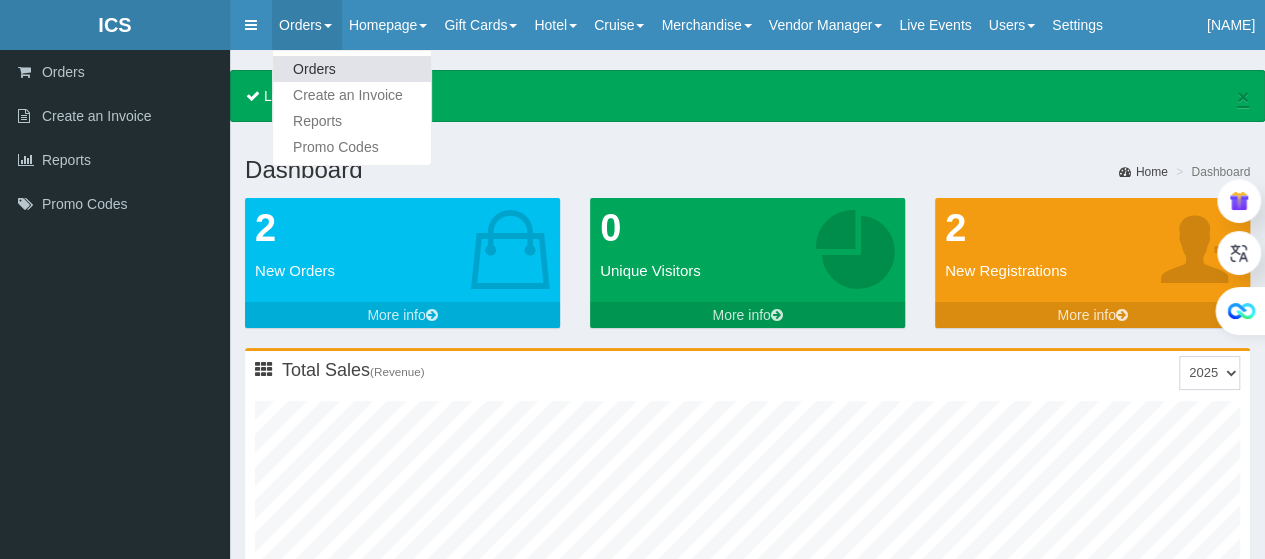 click on "Orders" at bounding box center [352, 69] 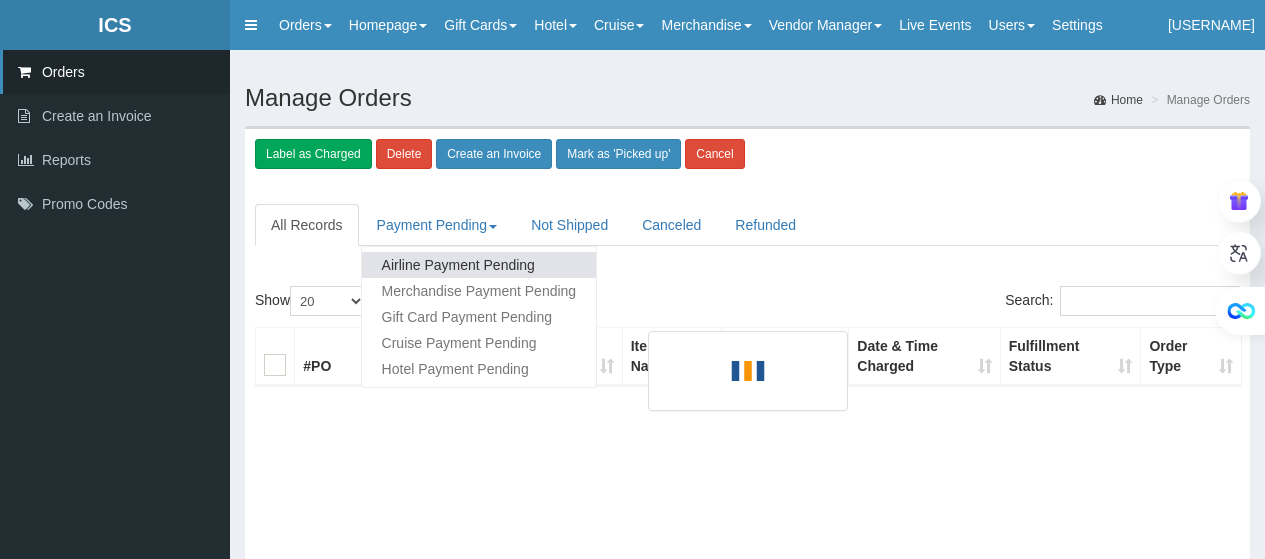 scroll, scrollTop: 0, scrollLeft: 0, axis: both 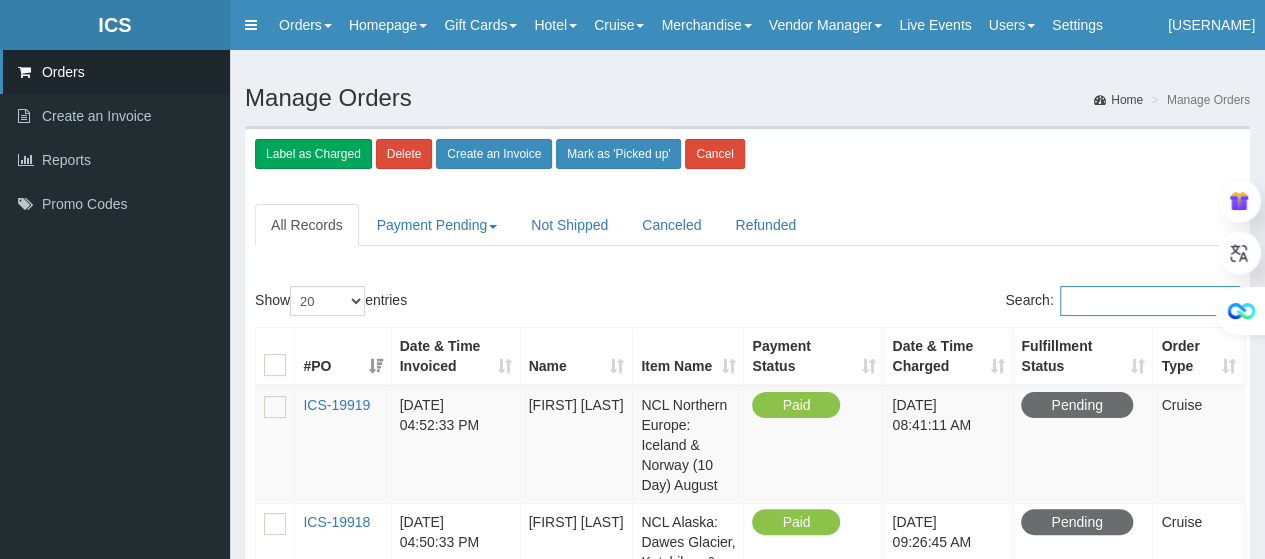 click on "Search:" at bounding box center [1150, 301] 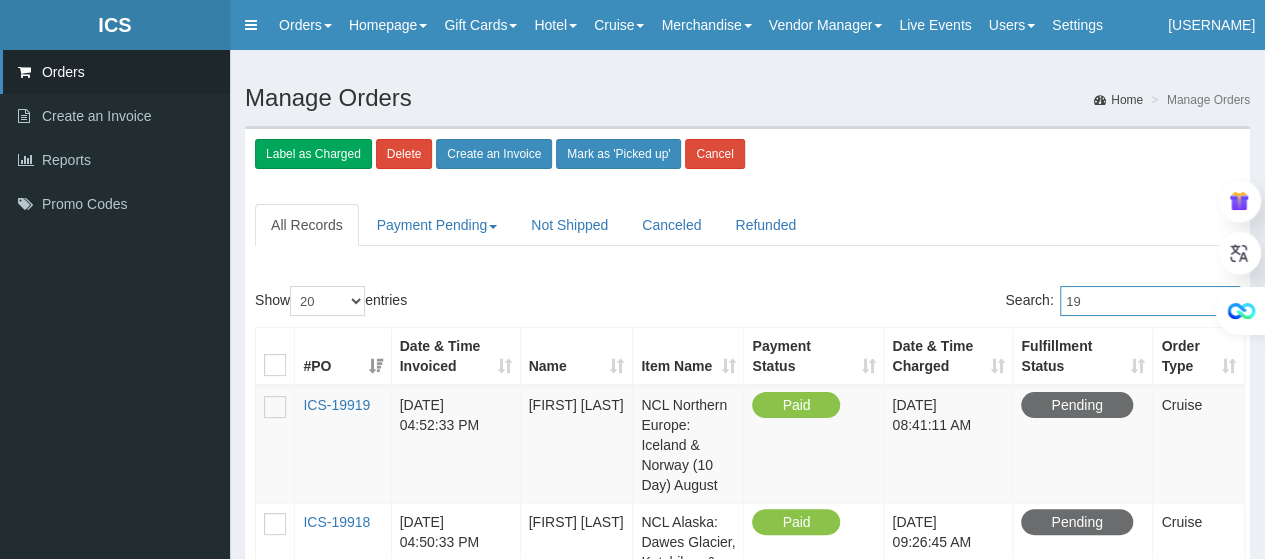 click on "19" at bounding box center [1150, 301] 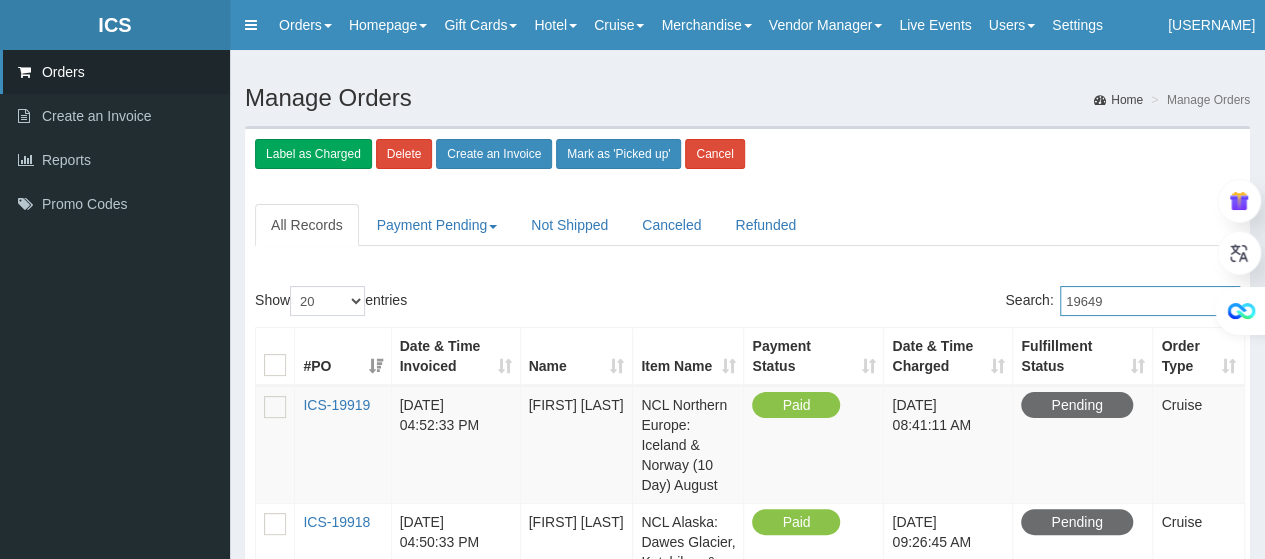type on "19649" 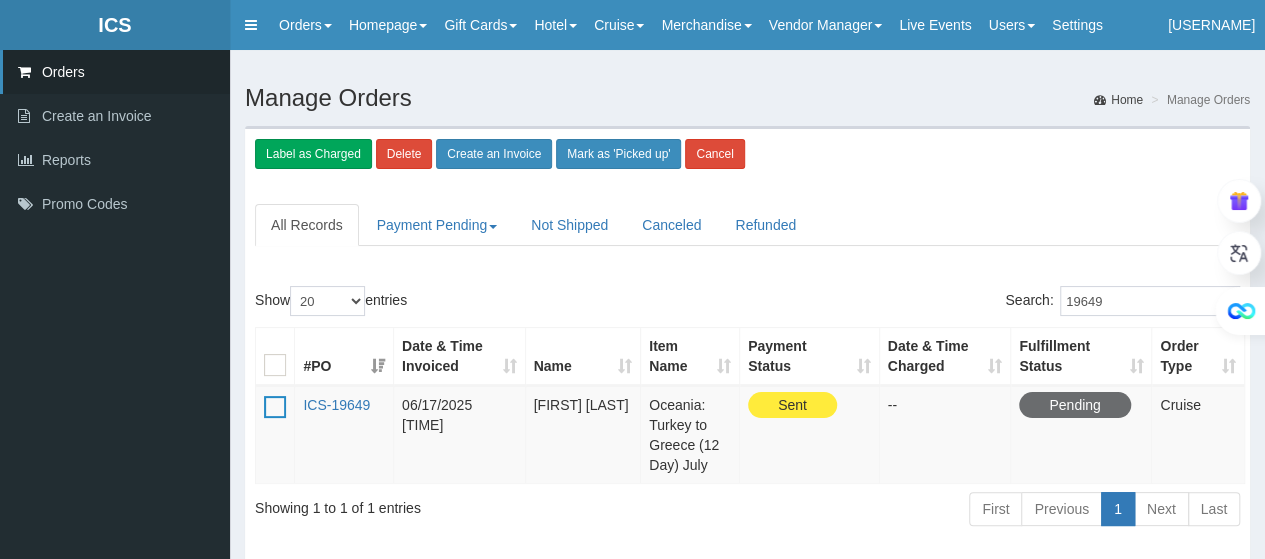 click at bounding box center [275, 407] 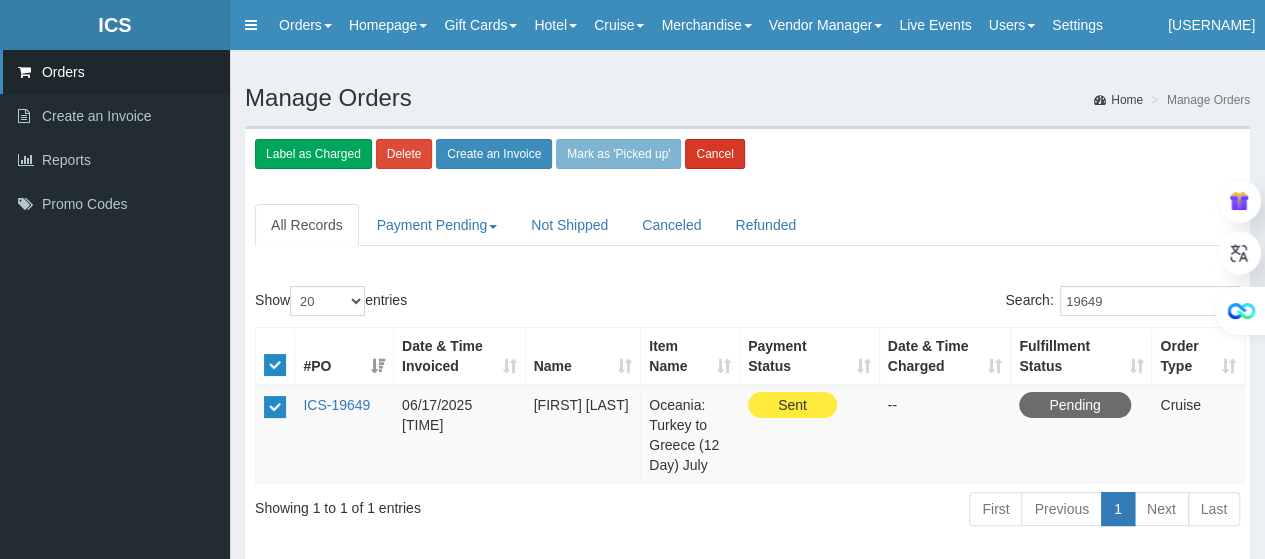 click on "Cancel" at bounding box center (714, 154) 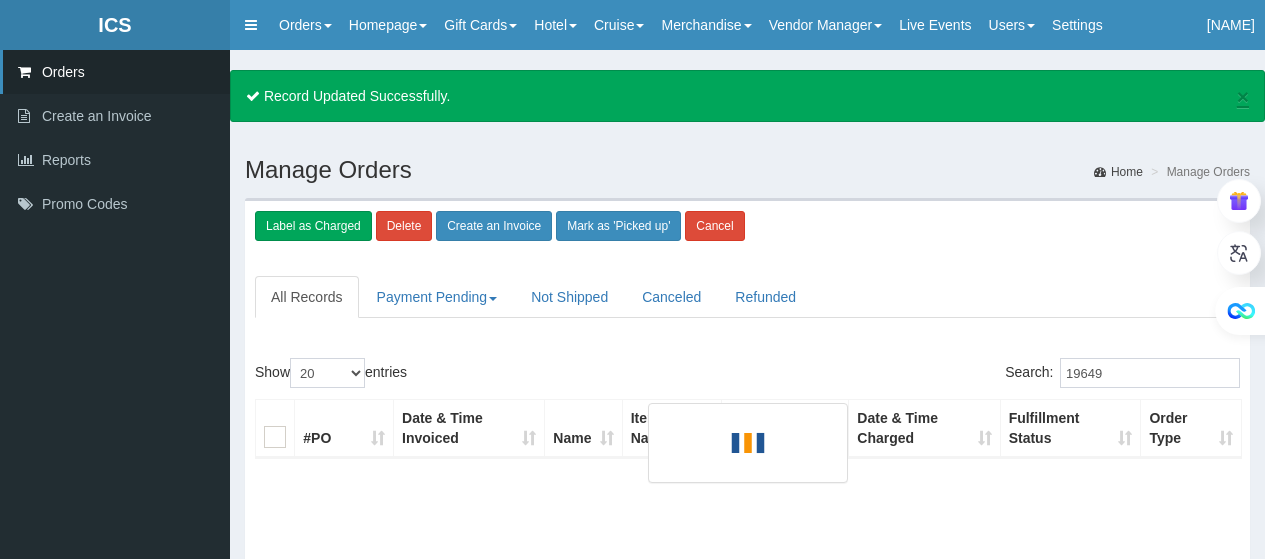scroll, scrollTop: 0, scrollLeft: 0, axis: both 